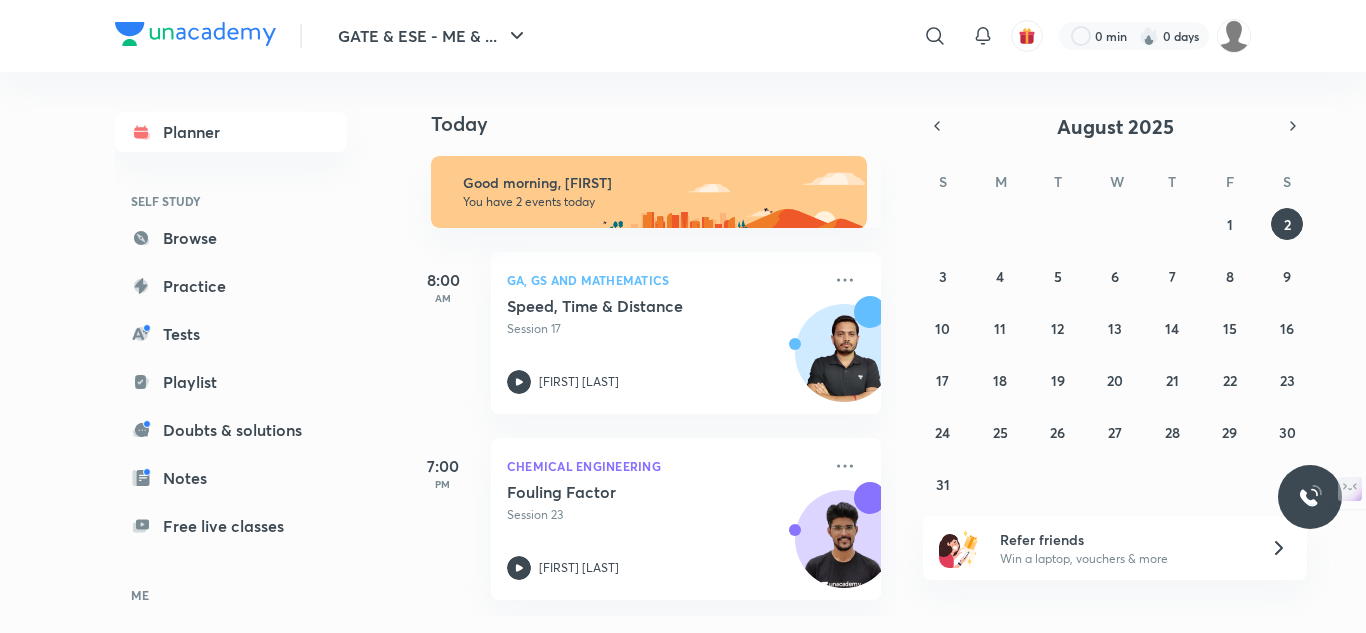scroll, scrollTop: 0, scrollLeft: 0, axis: both 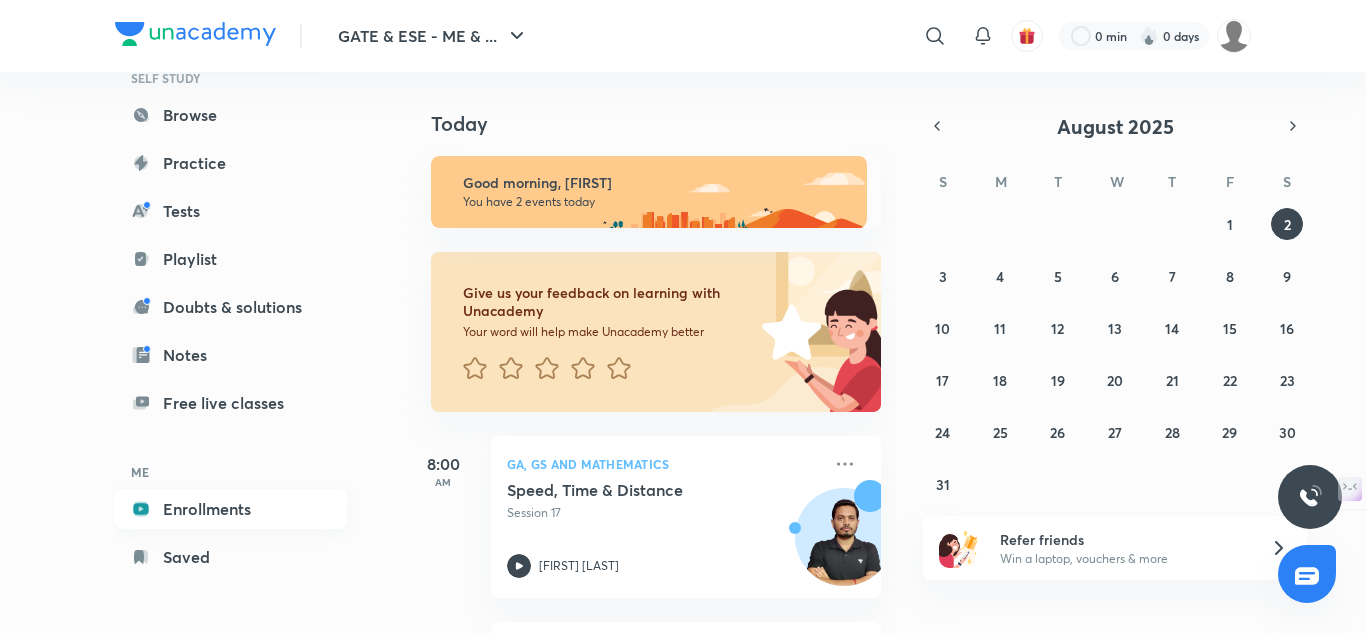 click on "Enrollments" at bounding box center (231, 509) 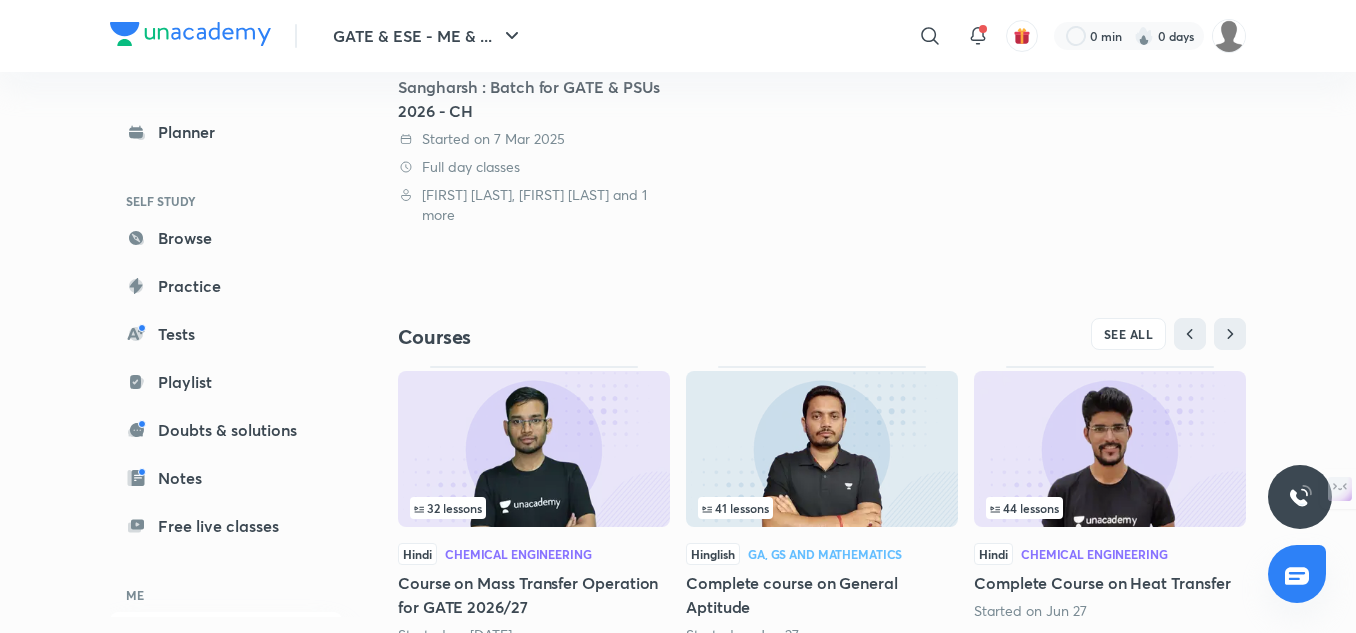 scroll, scrollTop: 540, scrollLeft: 0, axis: vertical 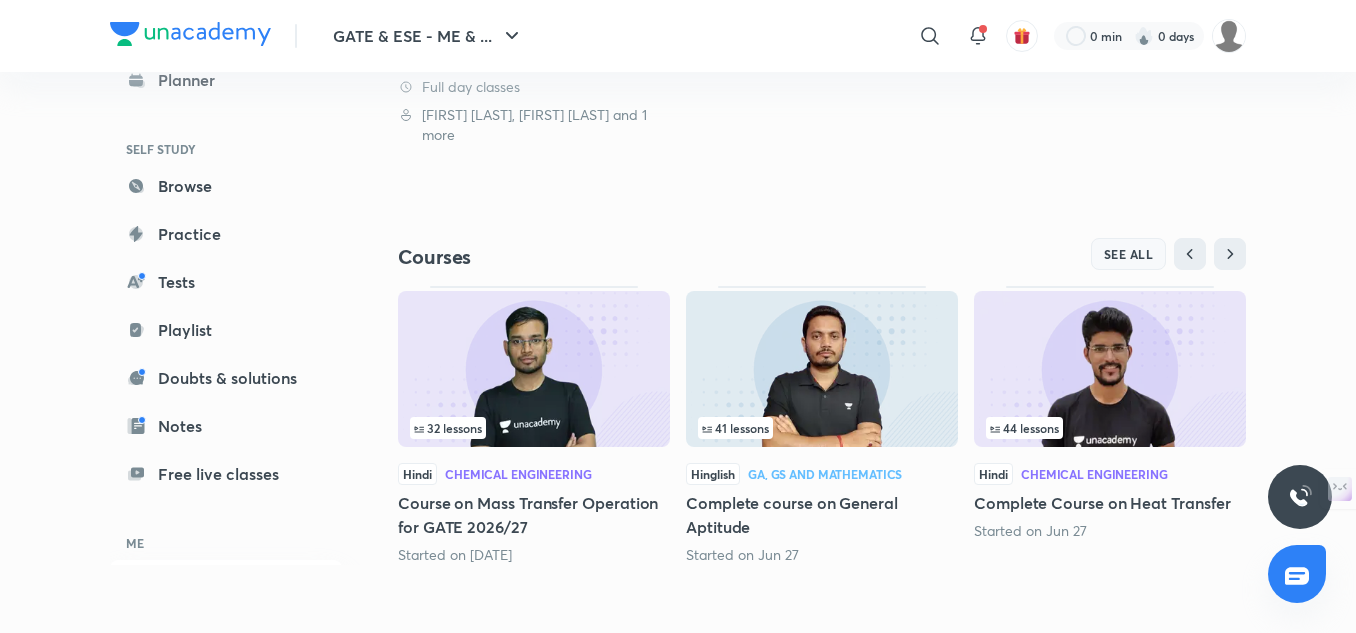 click on "SEE ALL" at bounding box center (1129, 254) 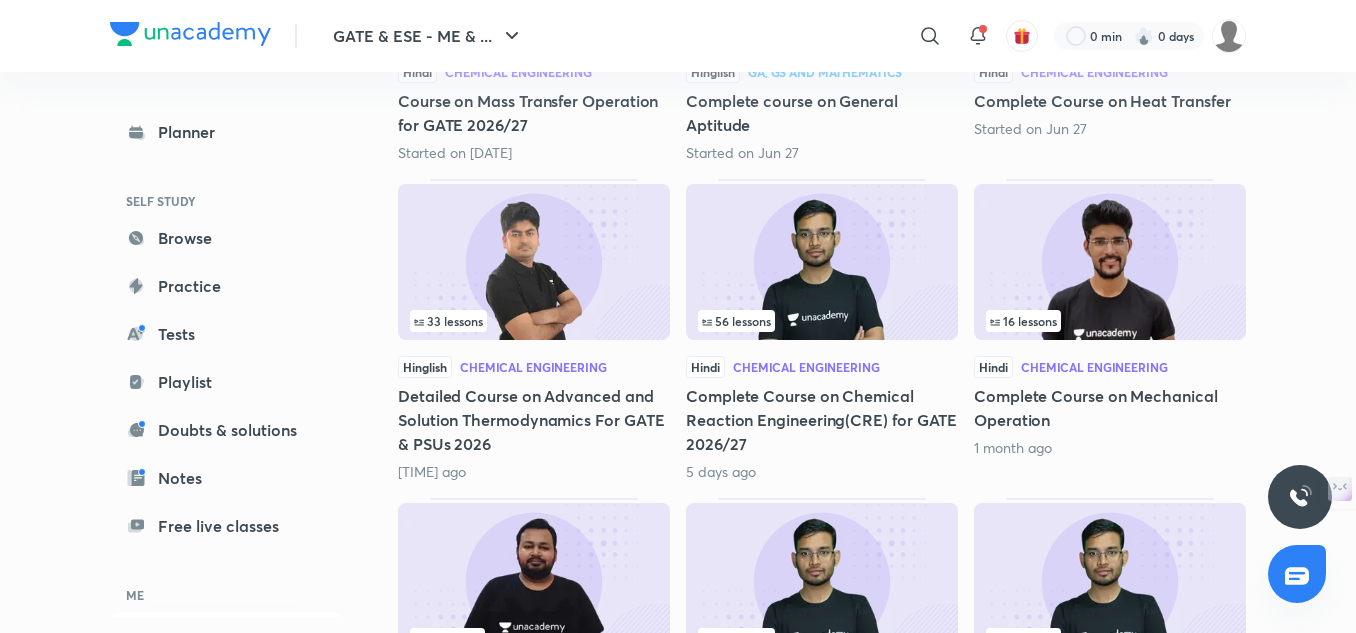 scroll, scrollTop: 500, scrollLeft: 0, axis: vertical 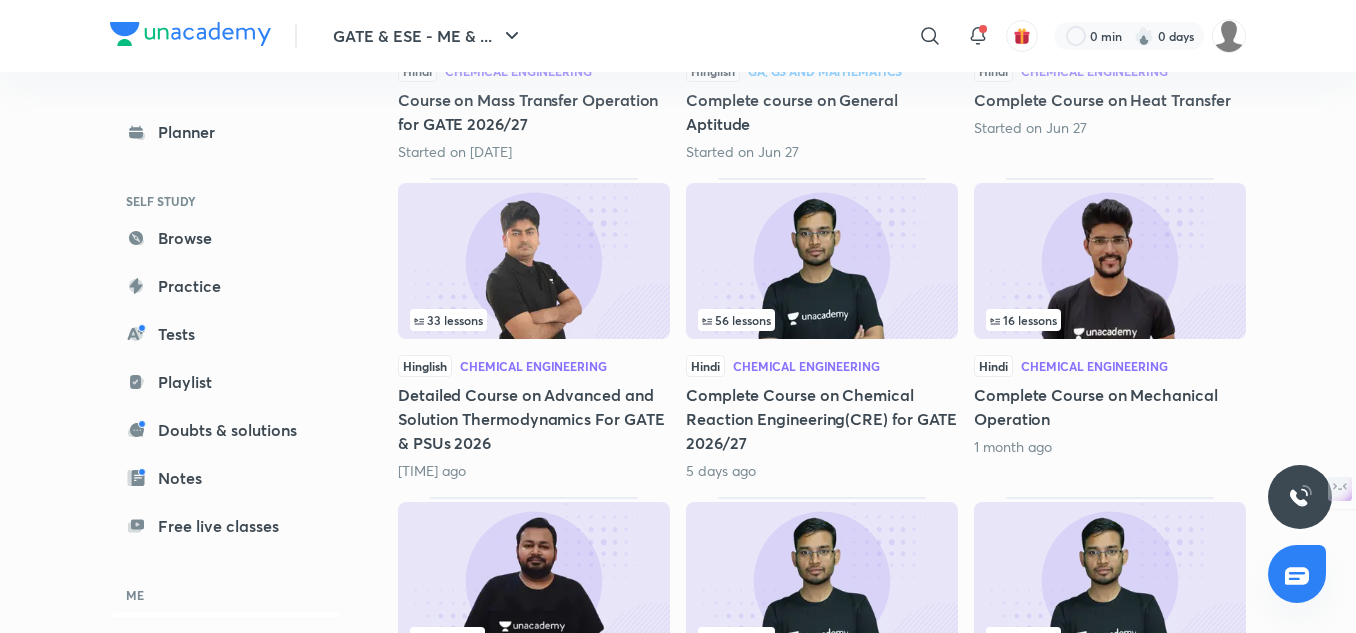 click at bounding box center (822, 261) 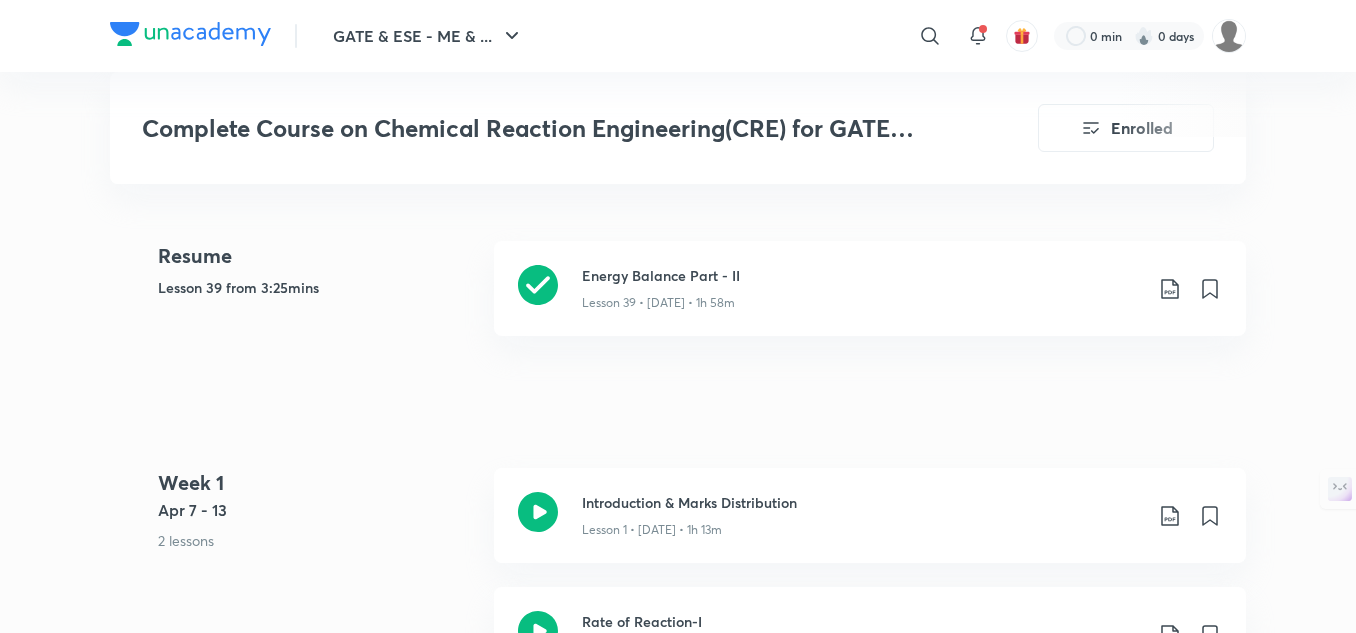 scroll, scrollTop: 1000, scrollLeft: 0, axis: vertical 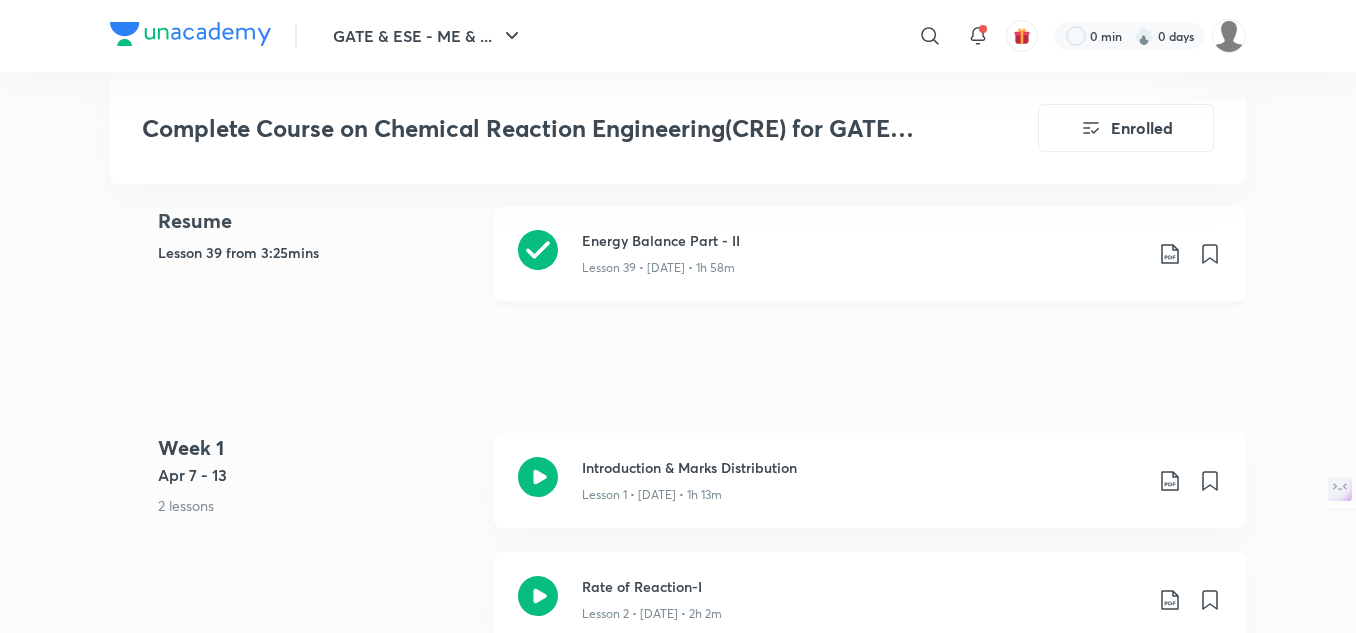 click on "Lesson 39 &bull; [DATE] &bull; 1h 58m" at bounding box center (862, 264) 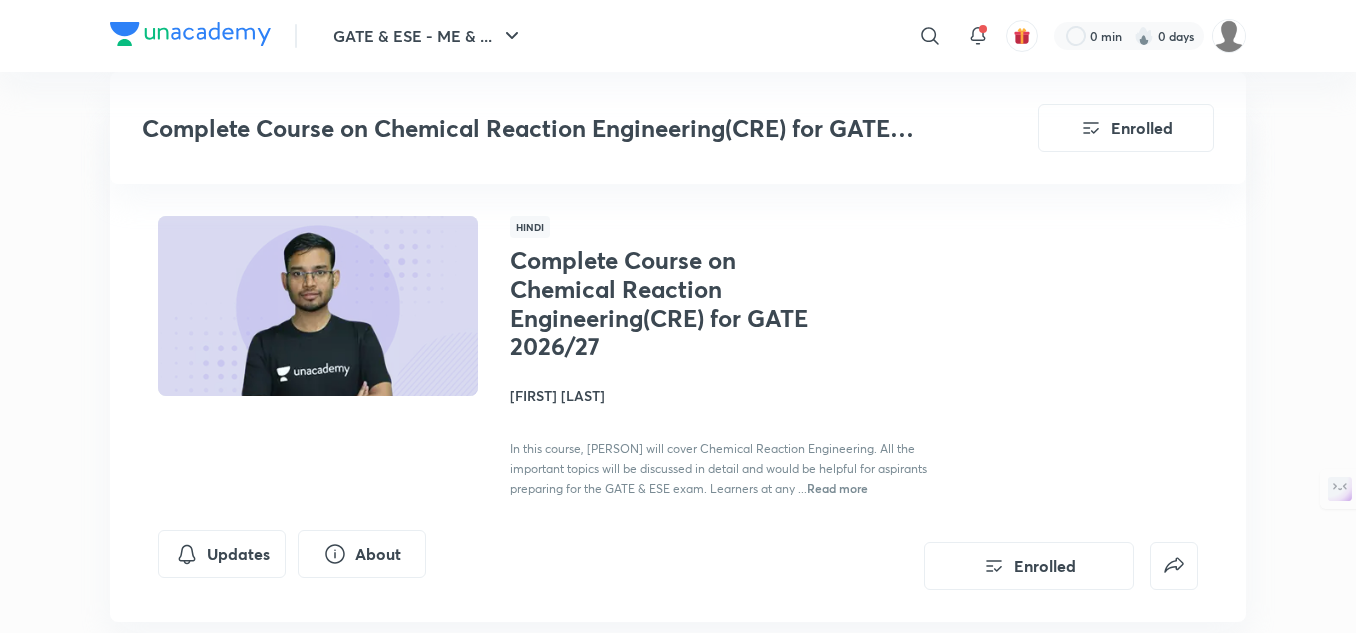 scroll, scrollTop: 1000, scrollLeft: 0, axis: vertical 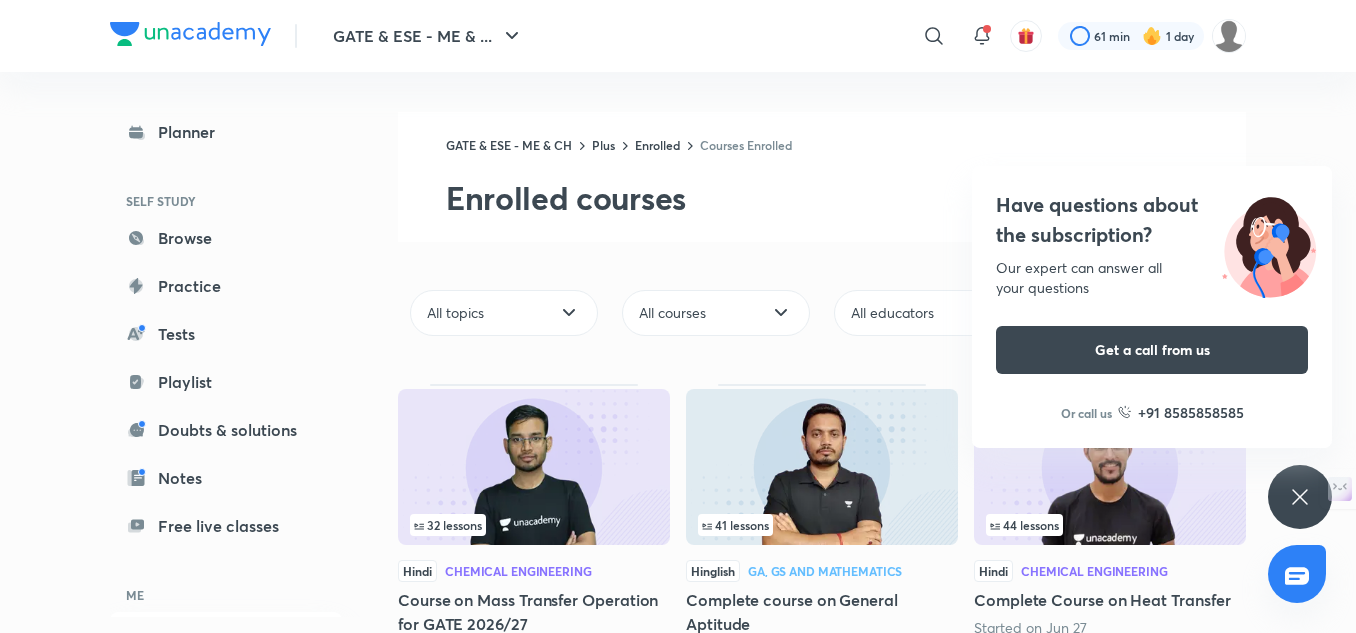 click 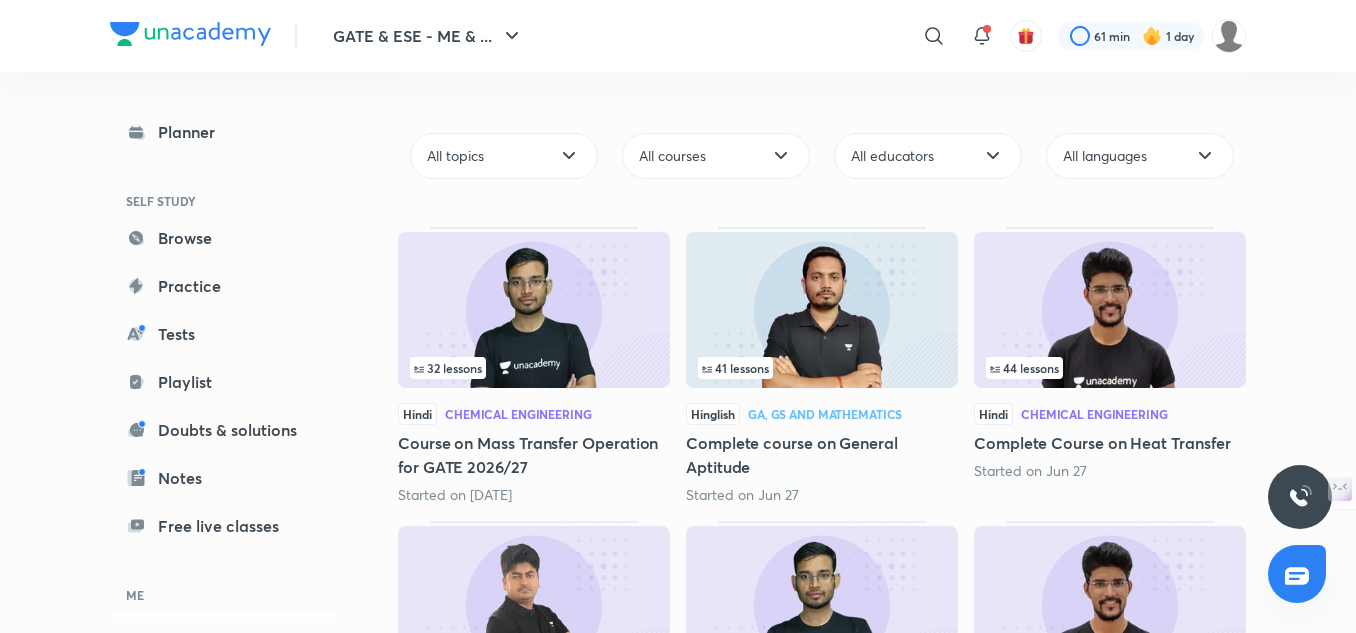 scroll, scrollTop: 200, scrollLeft: 0, axis: vertical 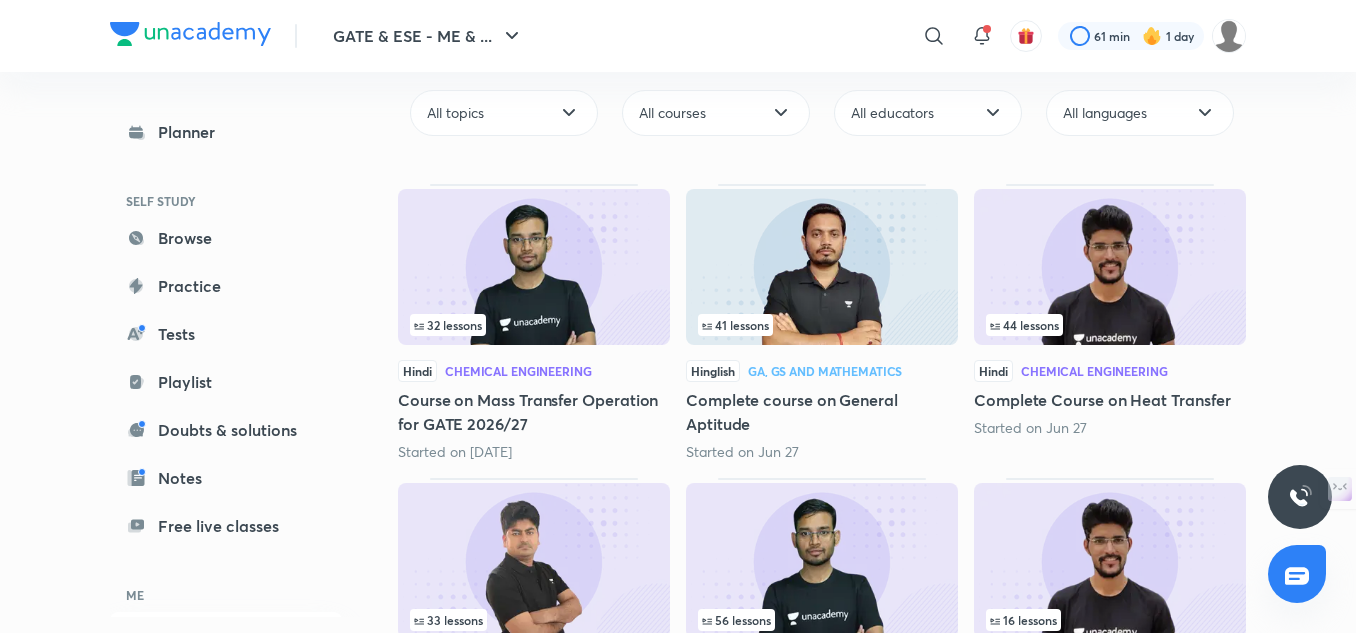 click at bounding box center (534, 267) 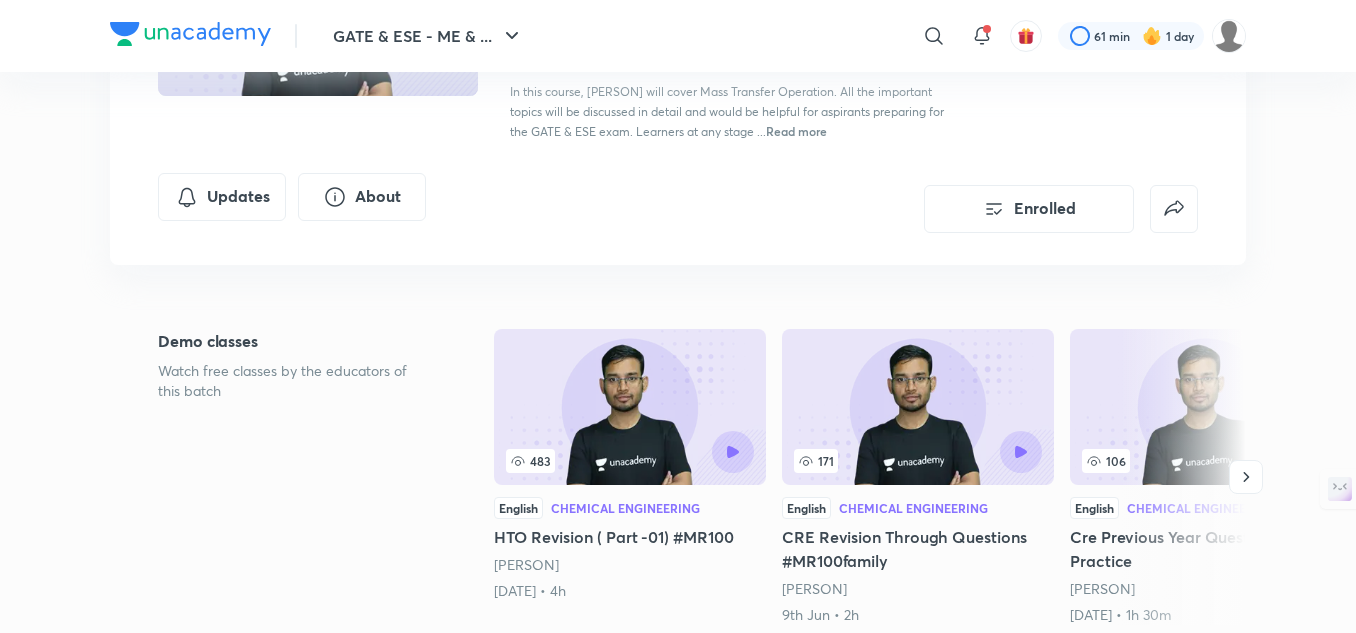 scroll, scrollTop: 400, scrollLeft: 0, axis: vertical 